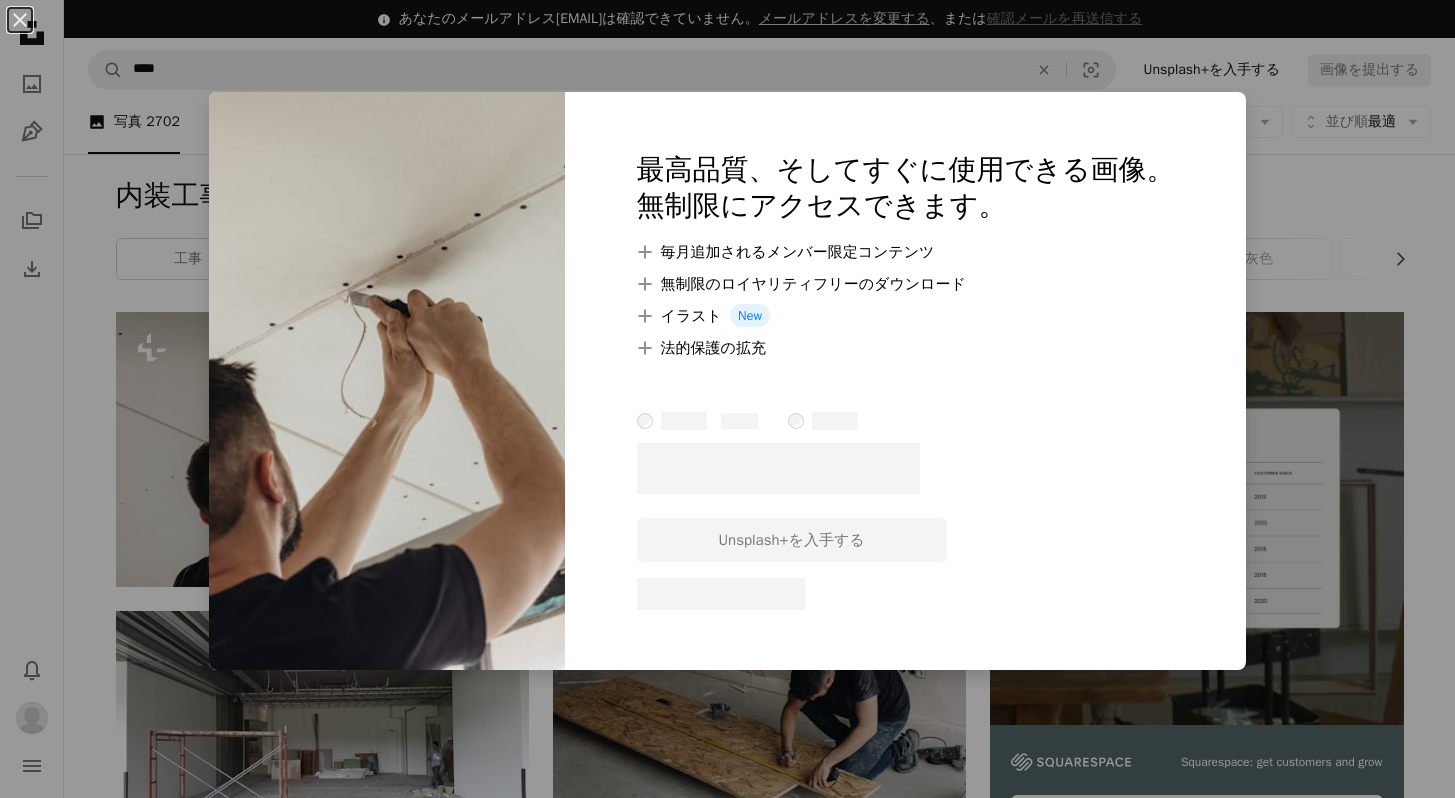 scroll, scrollTop: 52, scrollLeft: 0, axis: vertical 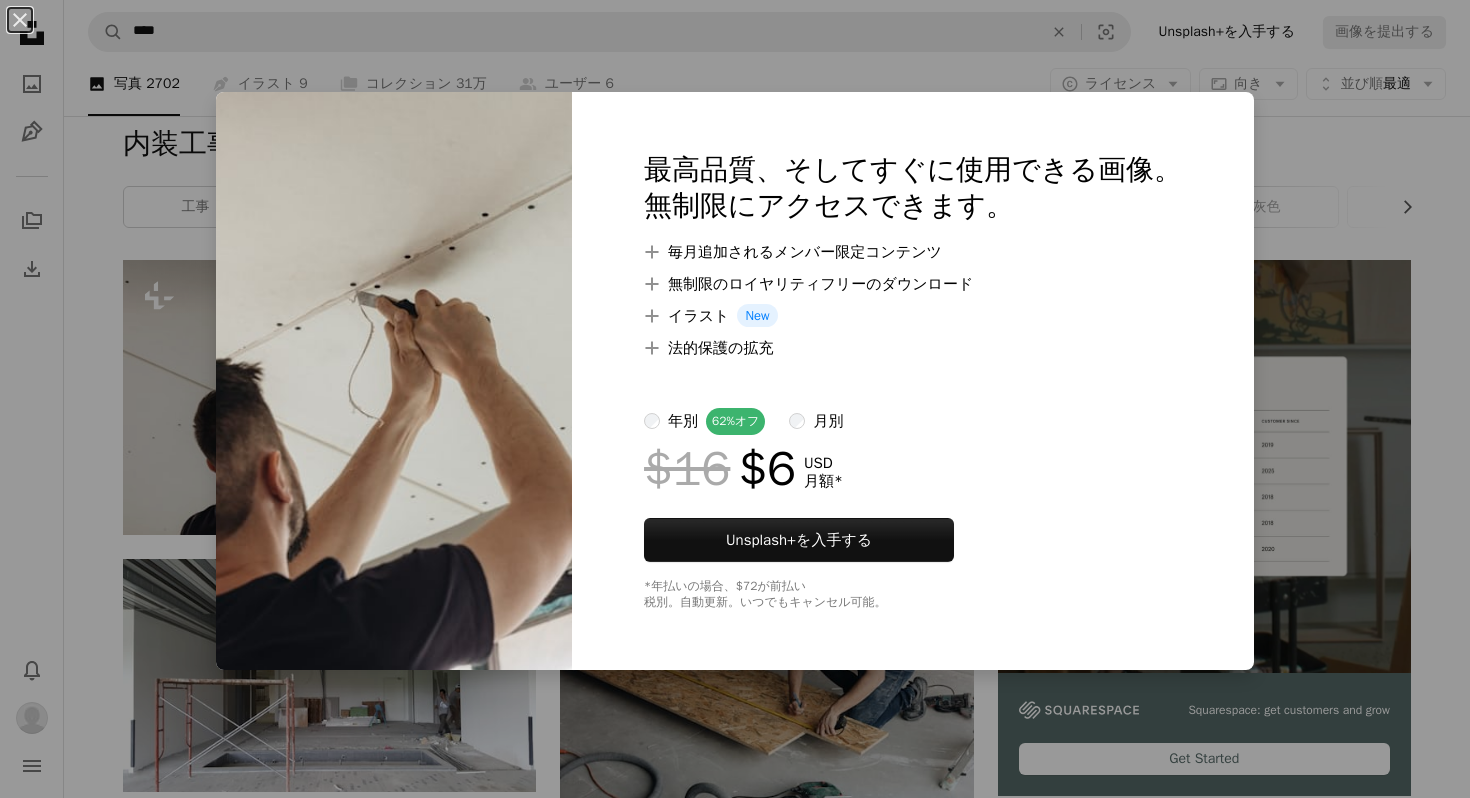 click on "An X shape 最高品質、そしてすぐに使用できる画像。 無制限にアクセスできます。 A plus sign 毎月追加されるメンバー限定コンテンツ A plus sign 無制限のロイヤリティフリーのダウンロード A plus sign イラスト  New A plus sign 法的保護の拡充 年別 62% オフ 月別 $16   $6 USD 月額 * Unsplash+ を入手する *年払いの場合、 $72 が前払い 税別。自動更新。いつでもキャンセル可能。" at bounding box center [735, 399] 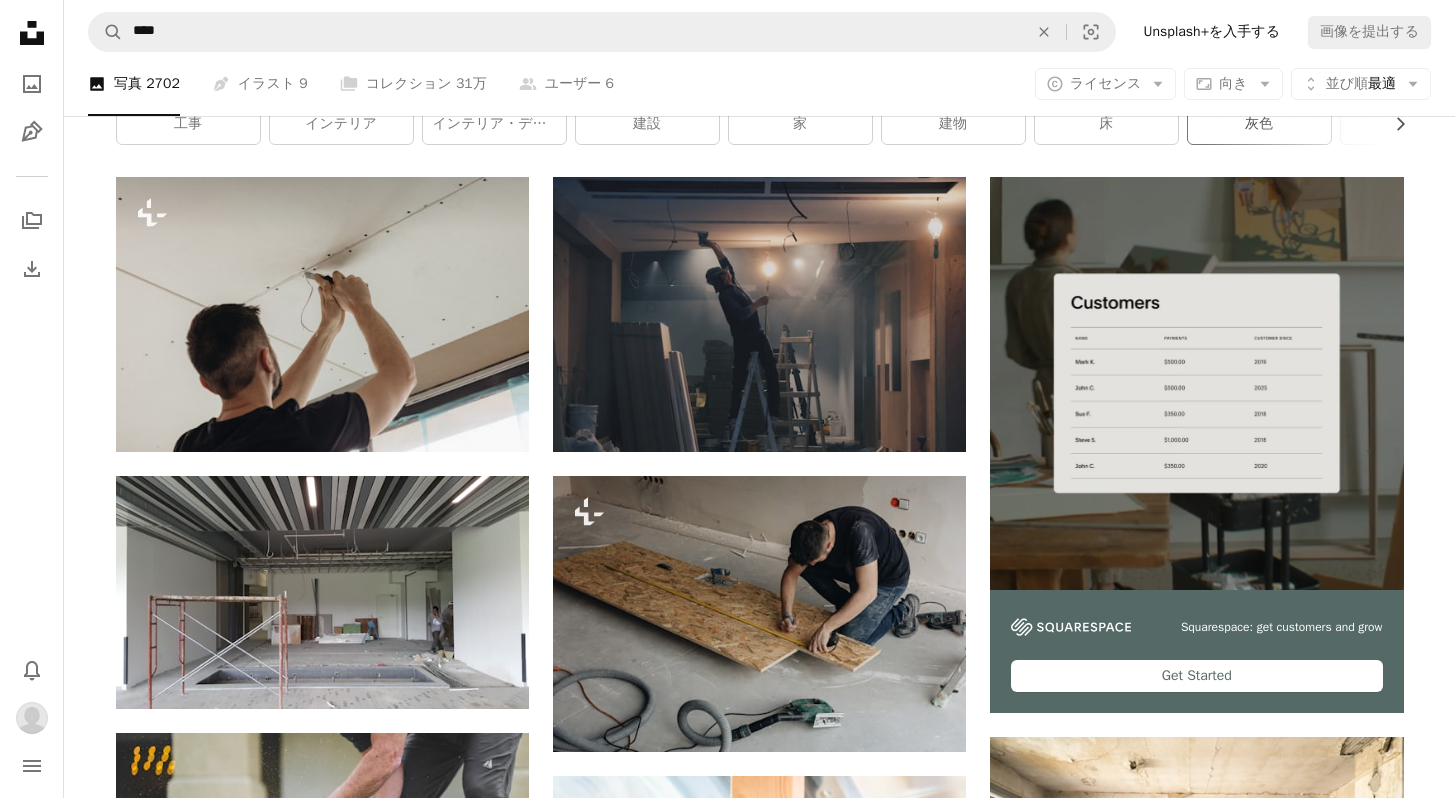 scroll, scrollTop: 0, scrollLeft: 0, axis: both 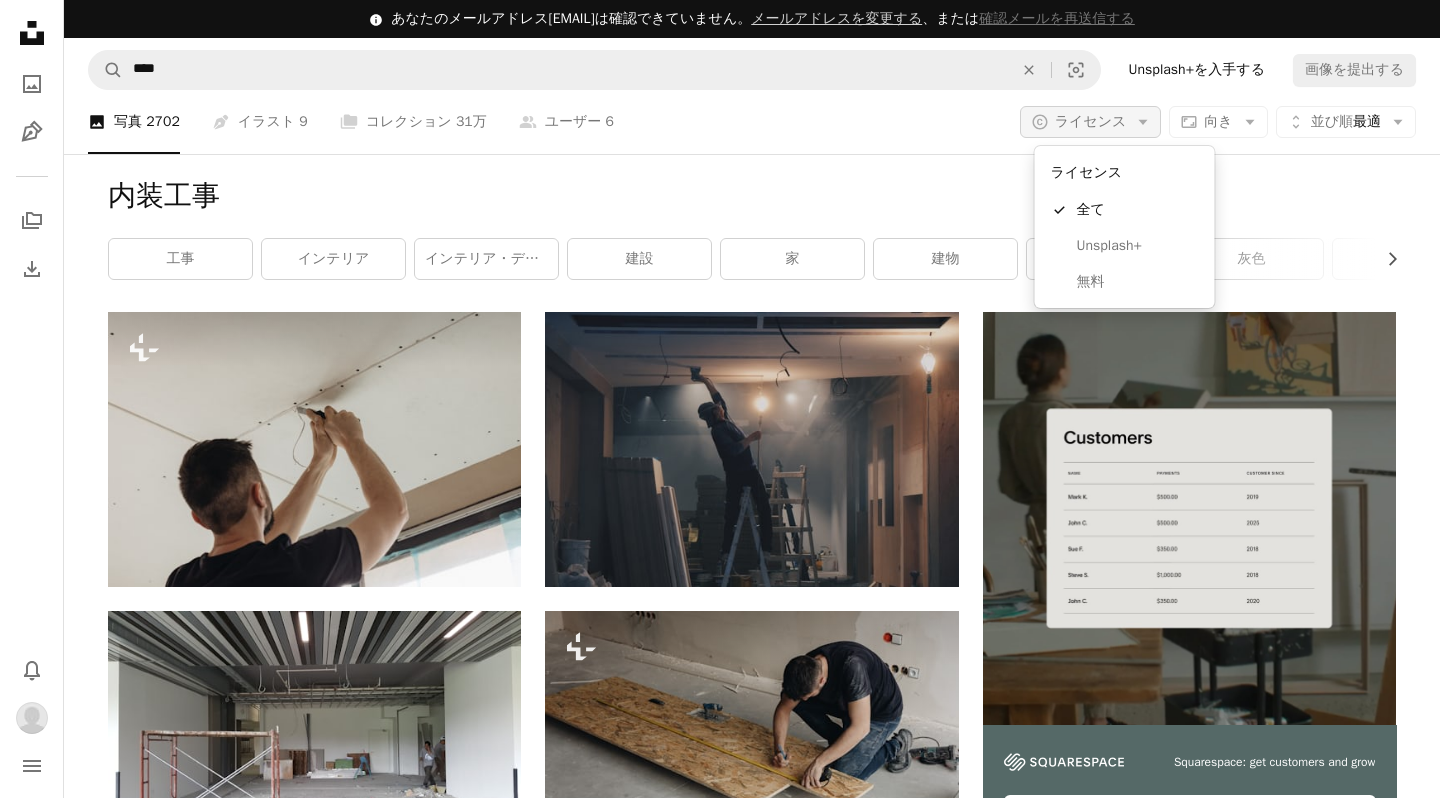 click on "ライセンス" at bounding box center [1091, 121] 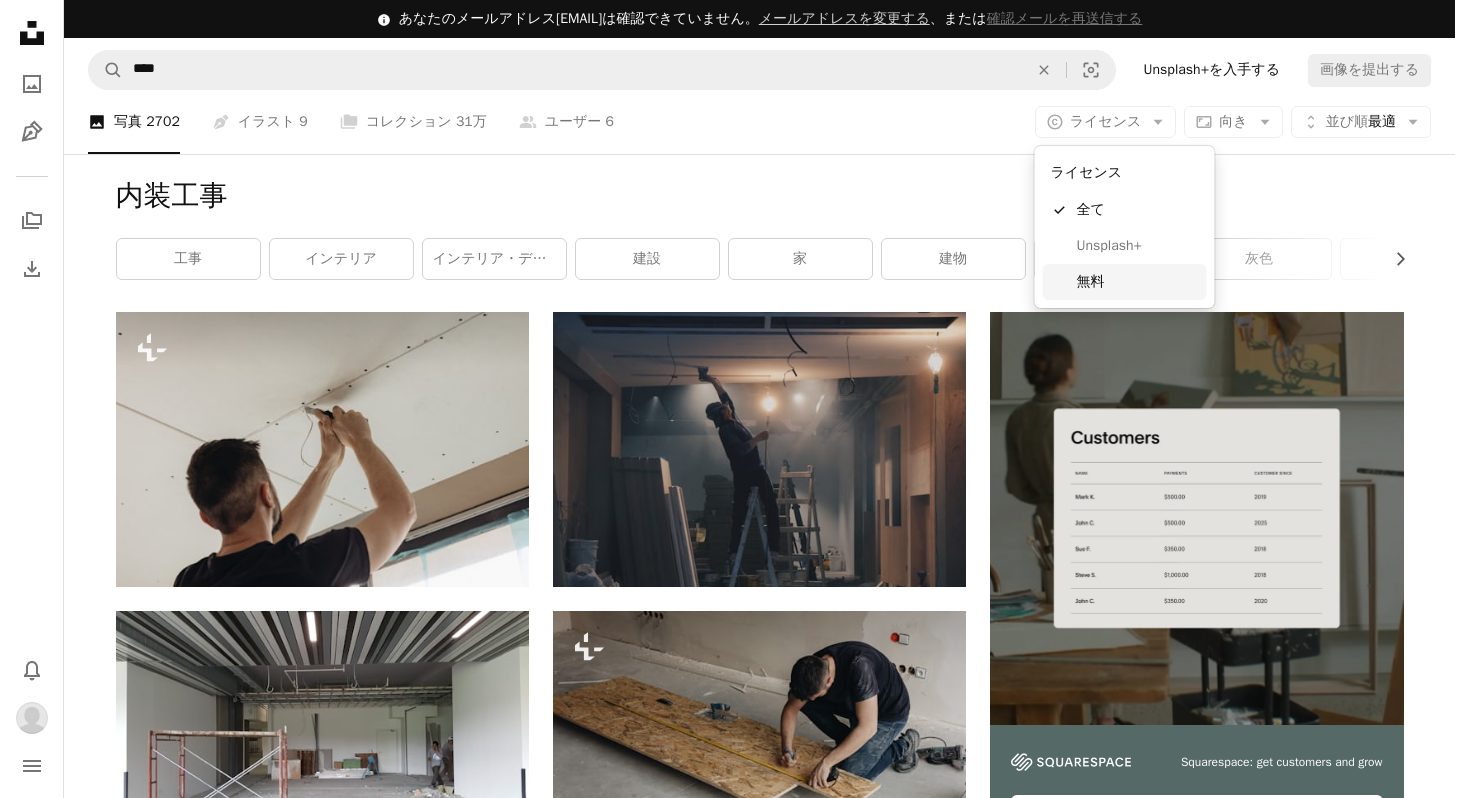click on "無料" at bounding box center [1138, 282] 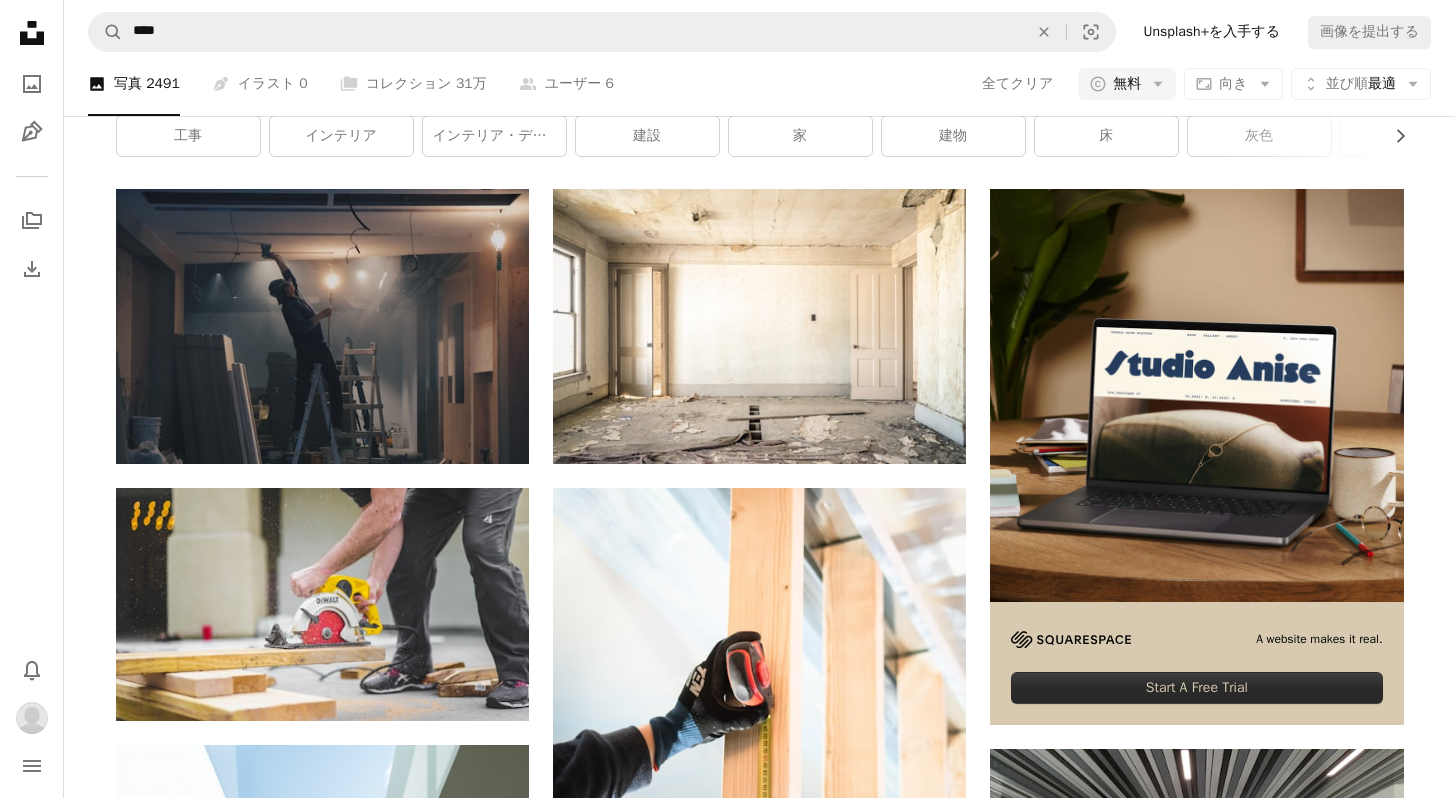 scroll, scrollTop: 0, scrollLeft: 0, axis: both 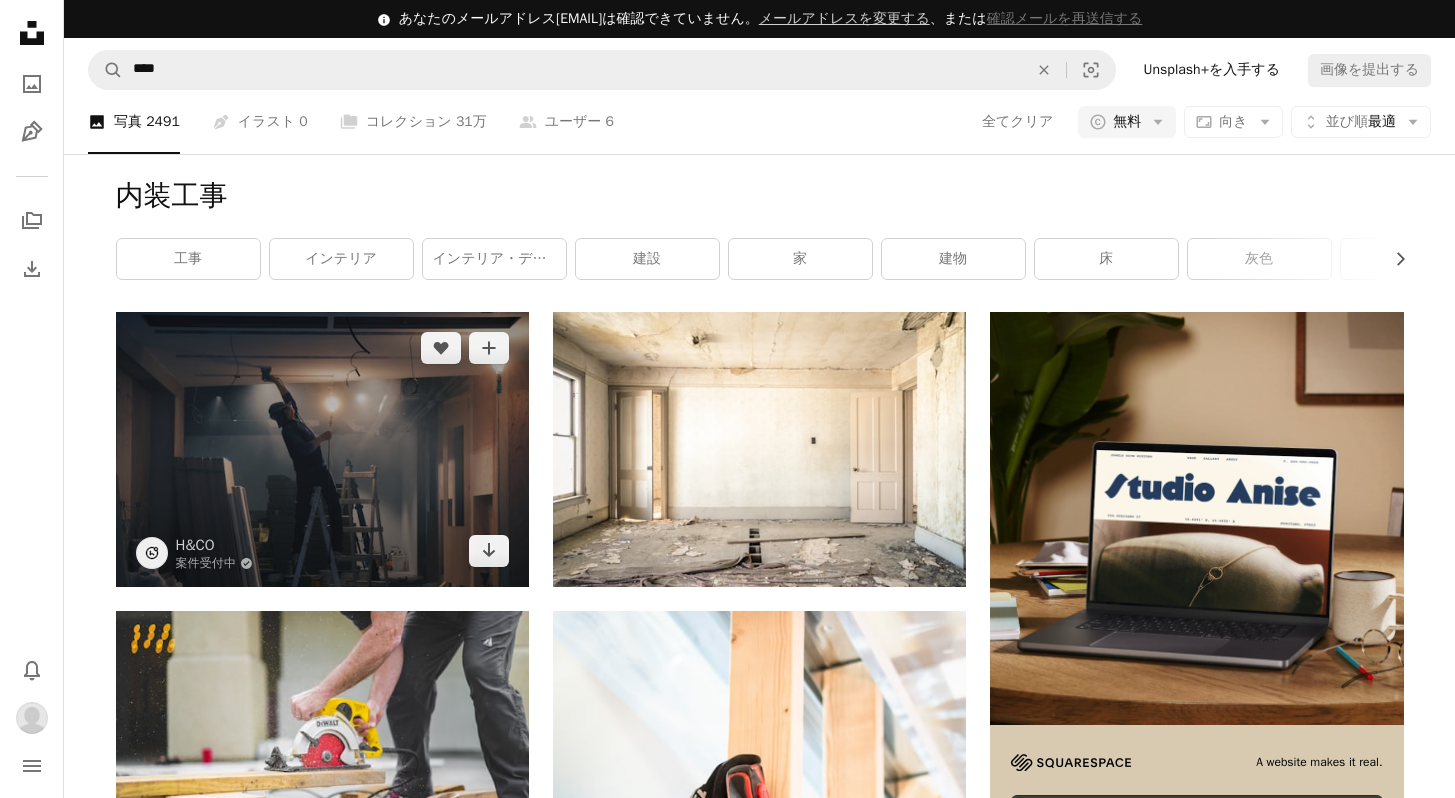 click at bounding box center (322, 449) 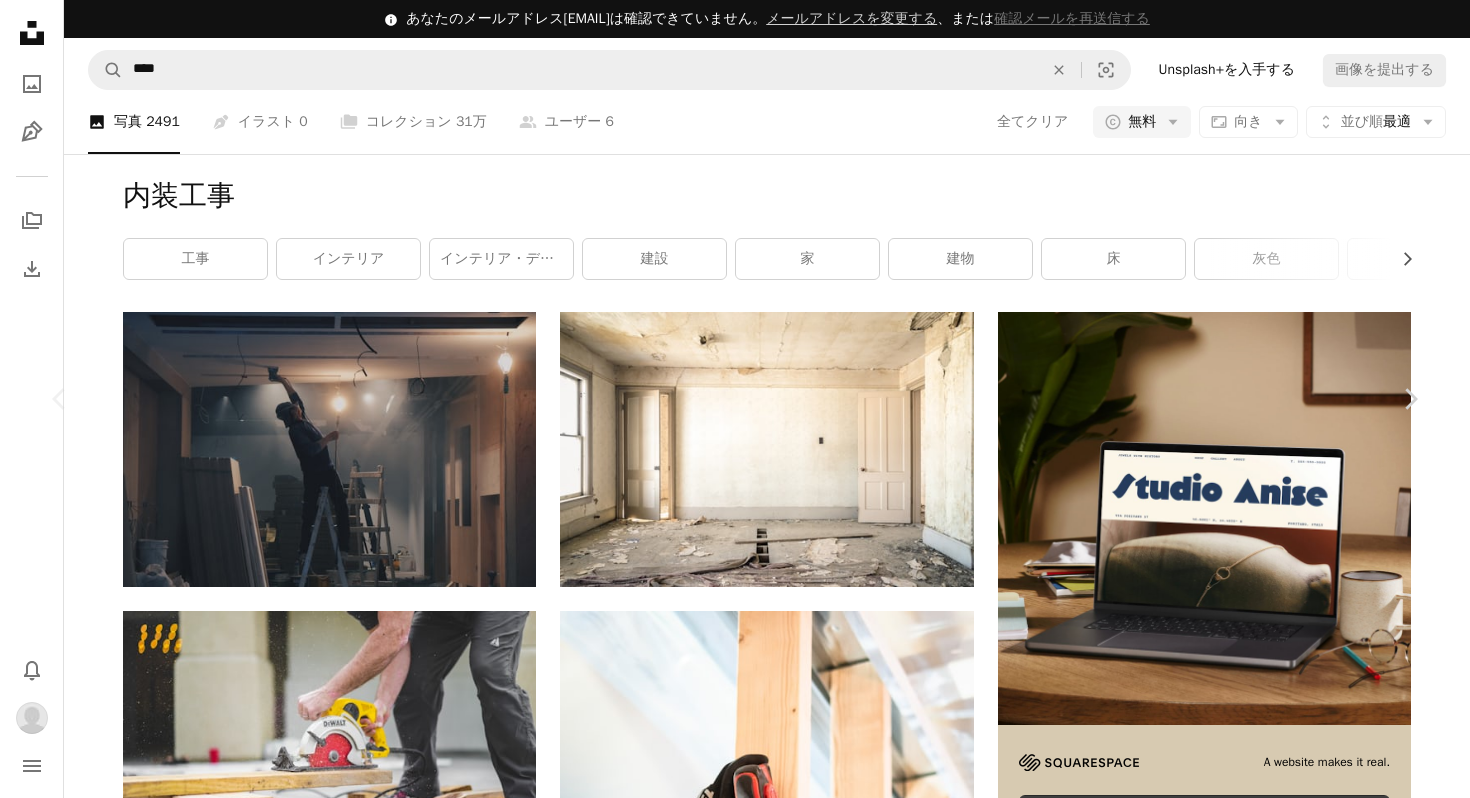 click on "An X shape Chevron left Chevron right H&CO 案件受付中 A checkmark inside of a circle A heart A plus sign 画像を編集   Plus sign for Unsplash+ ダウンロード Chevron down Zoom in 閲覧数 14,182,468 ダウンロード数 144,650 特集されたコレクション 写真 ,  ビジネスと仕事 A forward-right arrow 共有 Info icon 情報 More Actions A map marker [LOCATION], [COUNTRY] Calendar outlined [DATE] に公開 Camera FUJIFILM, X-T10 Safety Unsplashライセンス の下、無料で利用可能 オフィス 人 インテリアデザイン 建設 生命 ワーキング 静物画 勤労者 台湾 アジア人 アジア 勤務者 台北 デコレーション 室内装飾 デコ 建物 都市 建築 仕事 iStockでプレミアム関連写真を閲覧する  |  コード：UNSPLASH20で20%オフ iStockでもっと見る  ↗ 関連イメージ A heart A plus sign [FIRST] [LAST] 案件受付中 A checkmark inside of a circle Arrow pointing down A heart A plus sign rawkkim A heart H&CO" at bounding box center (735, 5356) 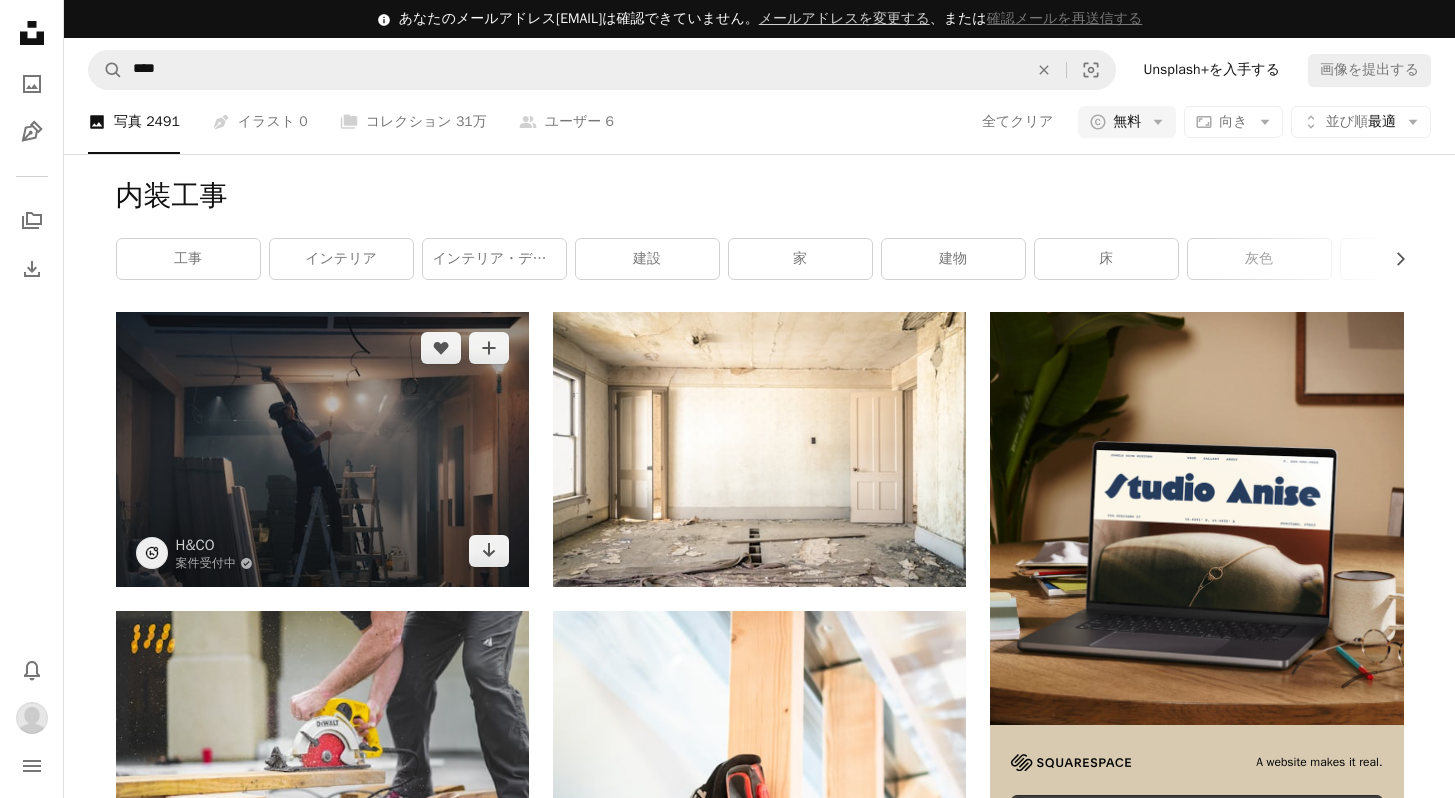 scroll, scrollTop: 245, scrollLeft: 0, axis: vertical 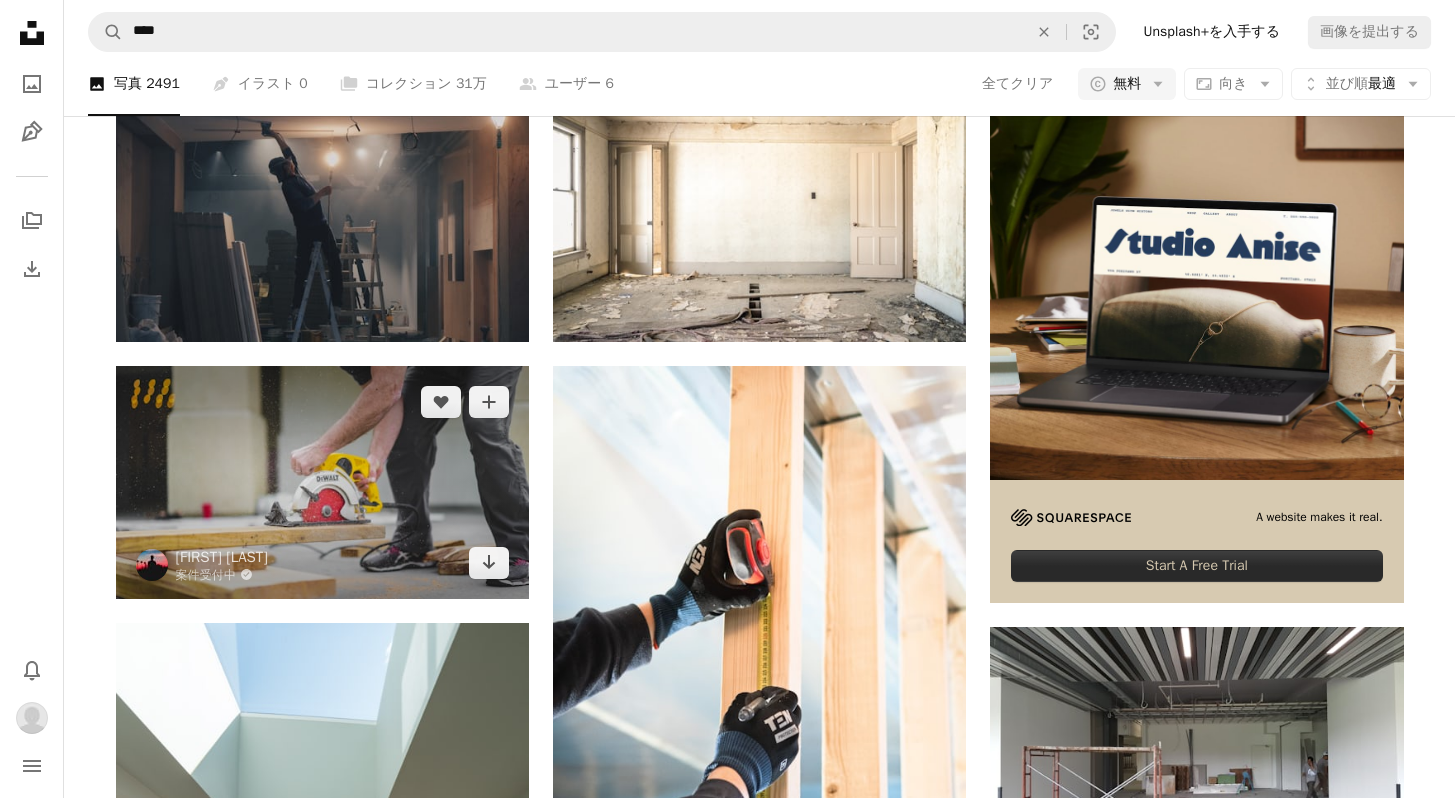 click at bounding box center (322, 482) 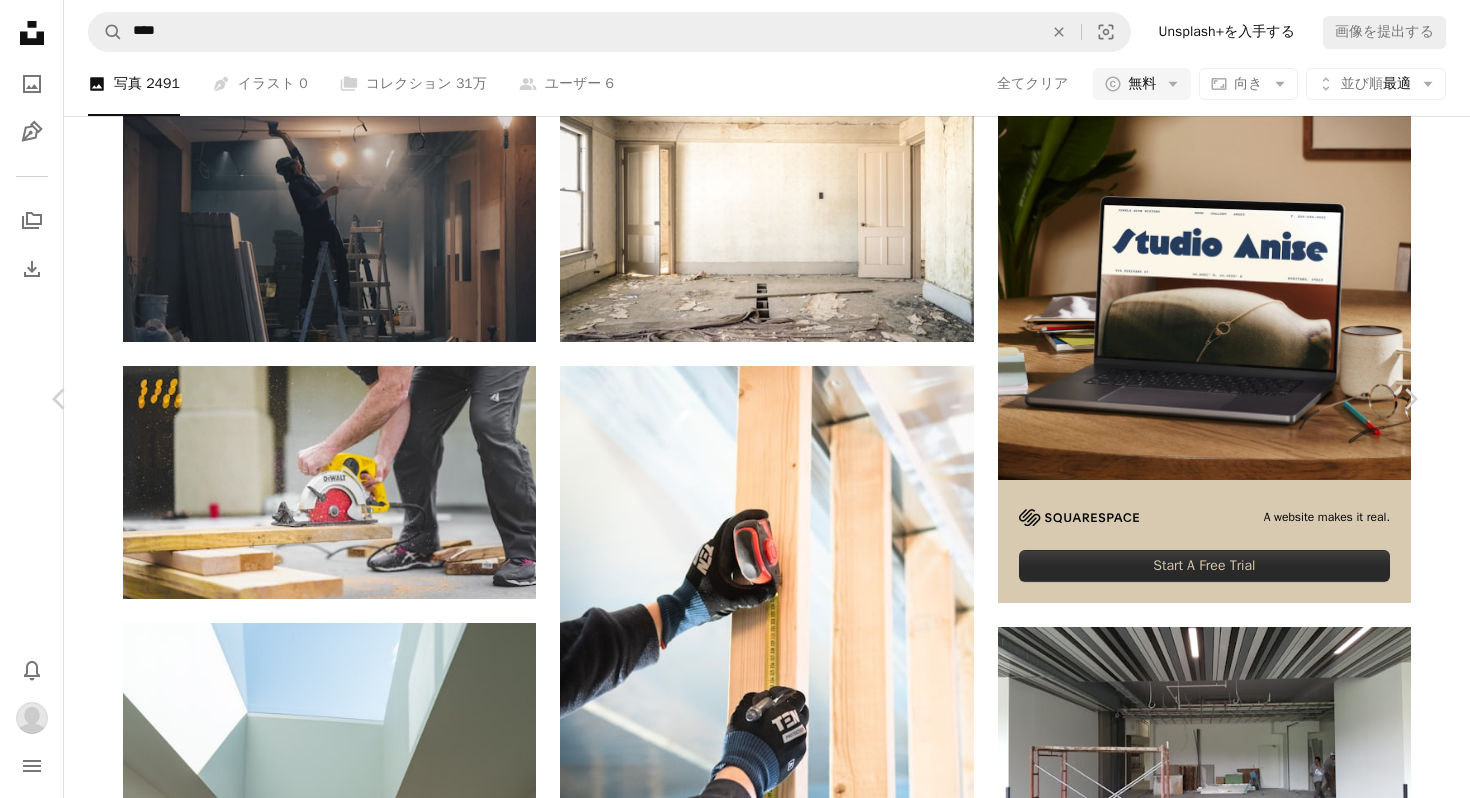 click on "An X shape Chevron left Chevron right [FIRST] [LAST] 案件受付中 A checkmark inside of a circle A heart A plus sign 画像を編集   Plus sign for Unsplash+ ダウンロード Chevron down Zoom in 閲覧数 13,999,038 ダウンロード数 123,280 特集されたコレクション 写真 A forward-right arrow 共有 Info icon 情報 More Actions Calendar outlined [DATE] に公開 Camera SONY, ILCE-7SM2 Safety Unsplashライセンス の下、無料で利用可能 男 建設 木 男性 工房 力 ツール 道具 保持 鋸 切断 おがくず デウォルト 人間 人仕事 家 ウェブサイト 衣類 何でも屋 iStockでプレミアム関連写真を閲覧する  |  コード：UNSPLASH20で20%オフ iStockでもっと見る  ↗ 関連イメージ A heart A plus sign [FIRST] [LAST] 案件受付中 A checkmark inside of a circle Arrow pointing down Plus sign for Unsplash+ A heart A plus sign Getty Images Unsplash+ 向け A lock   ダウンロード A heart A plus sign [FIRST] [LAST]" at bounding box center [735, 5111] 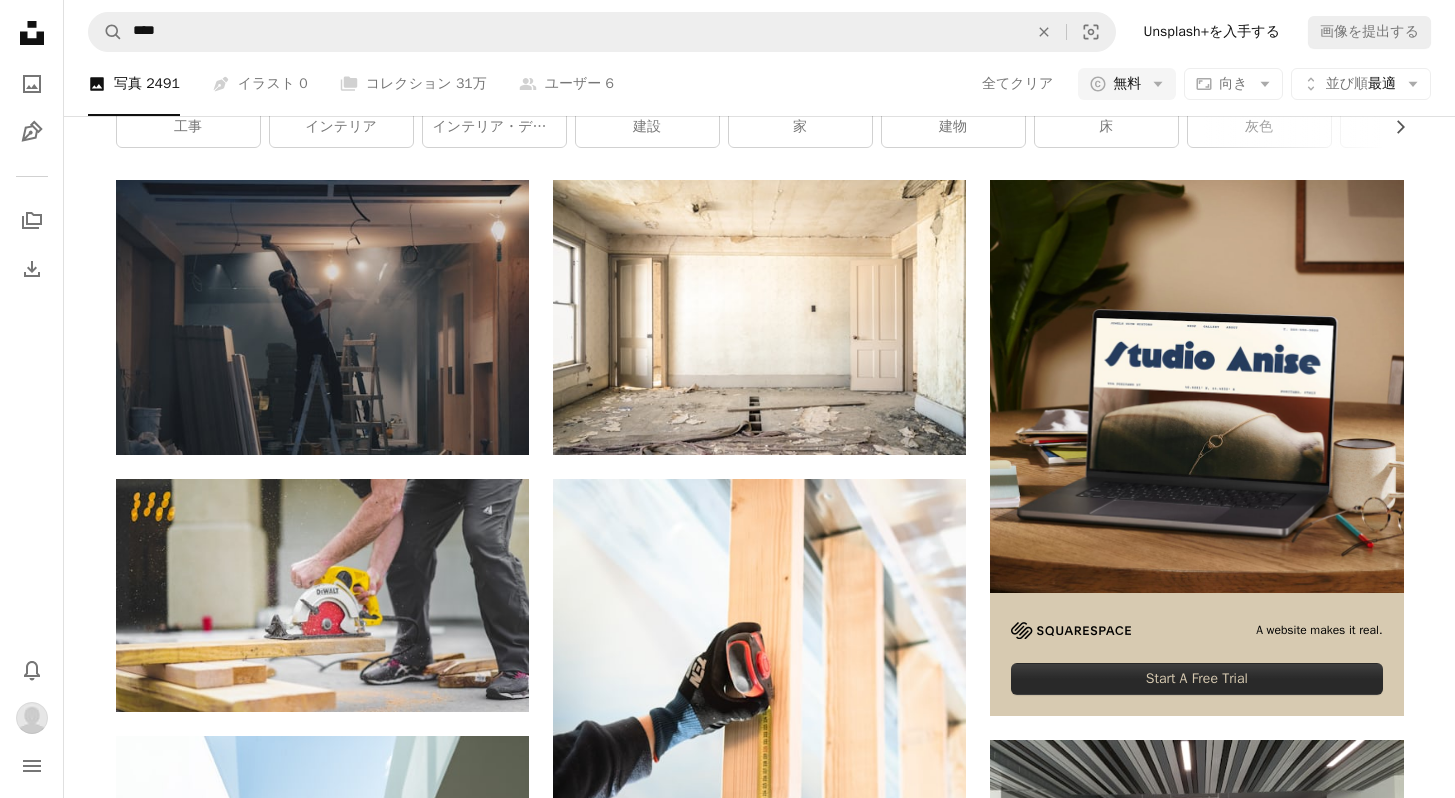 scroll, scrollTop: 0, scrollLeft: 0, axis: both 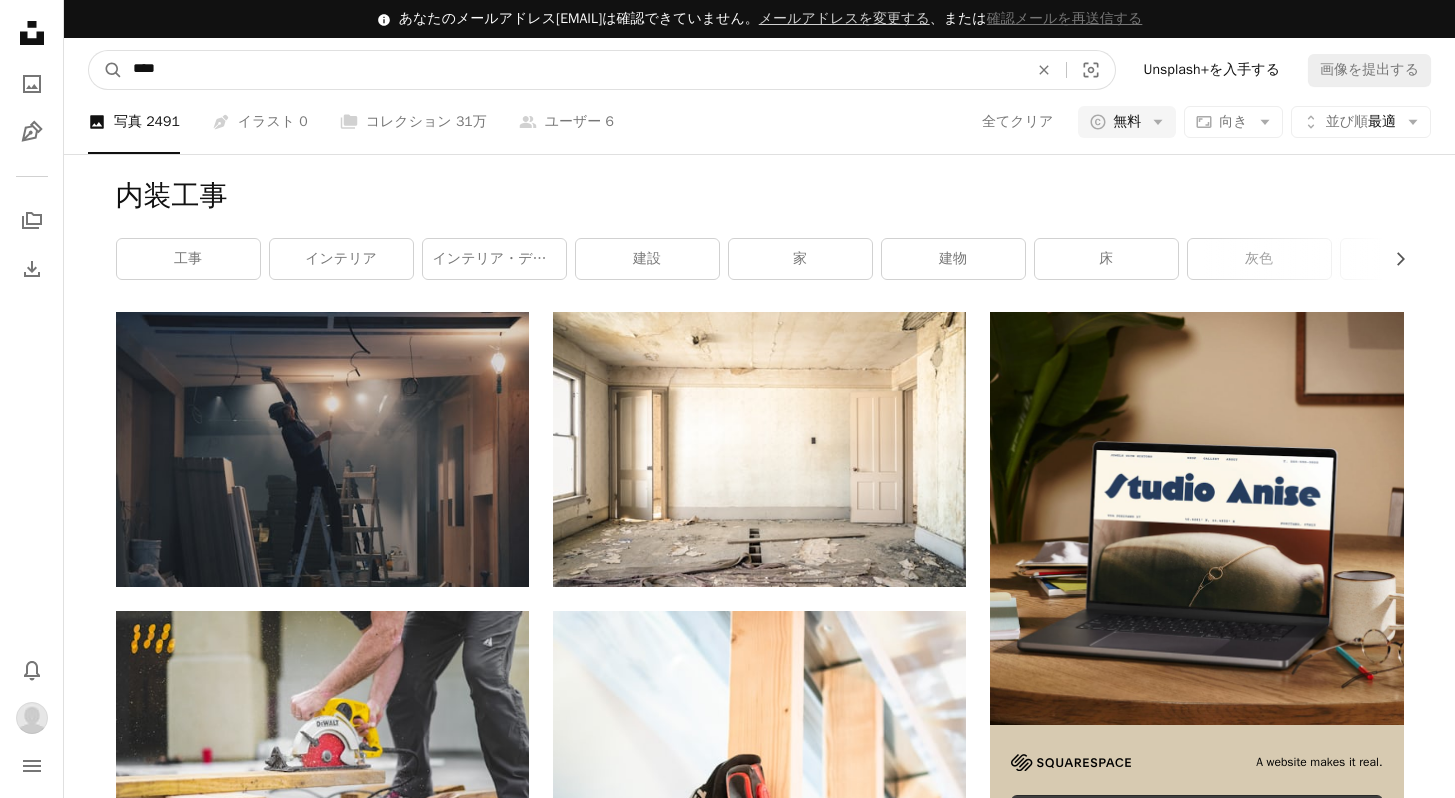 click on "****" at bounding box center [572, 70] 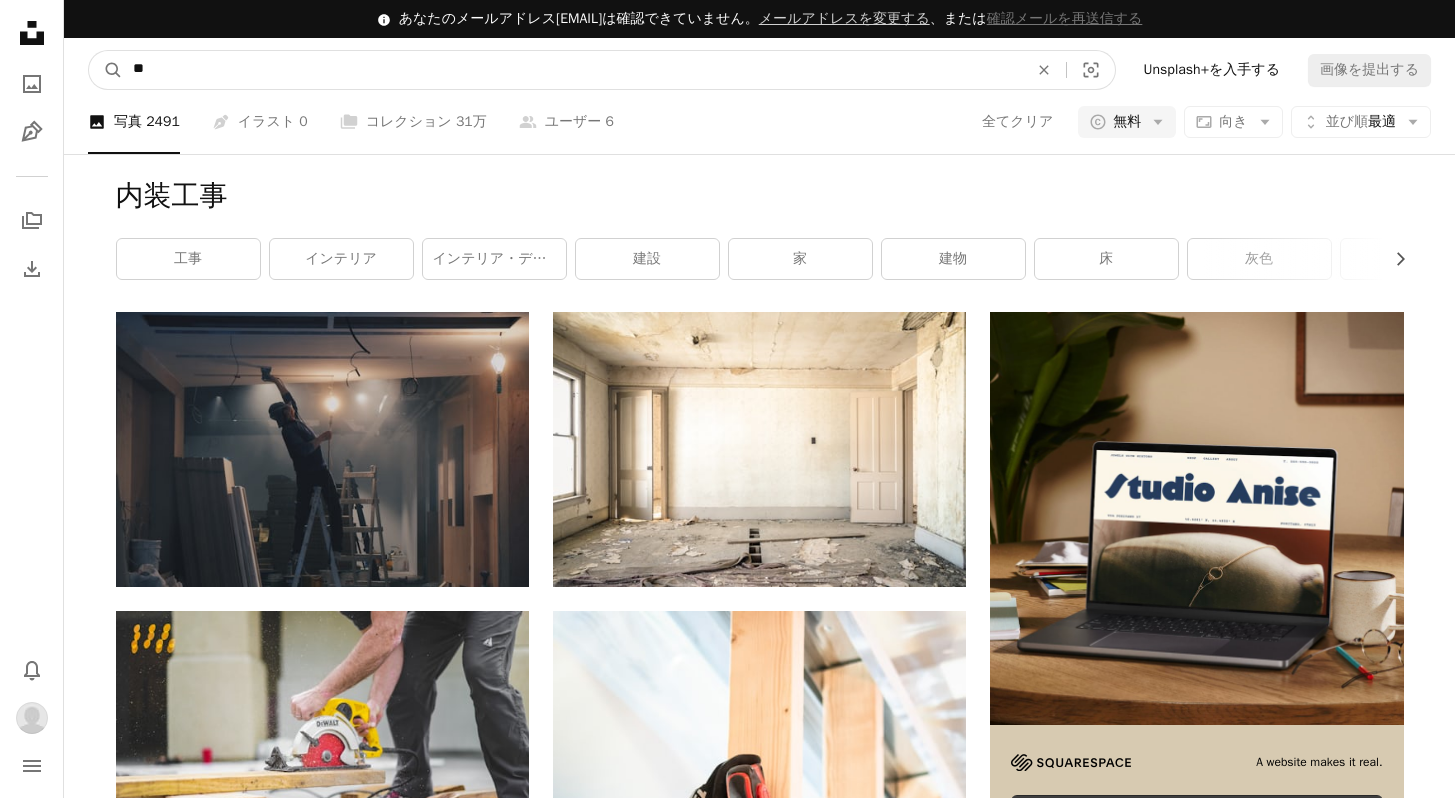 type on "*" 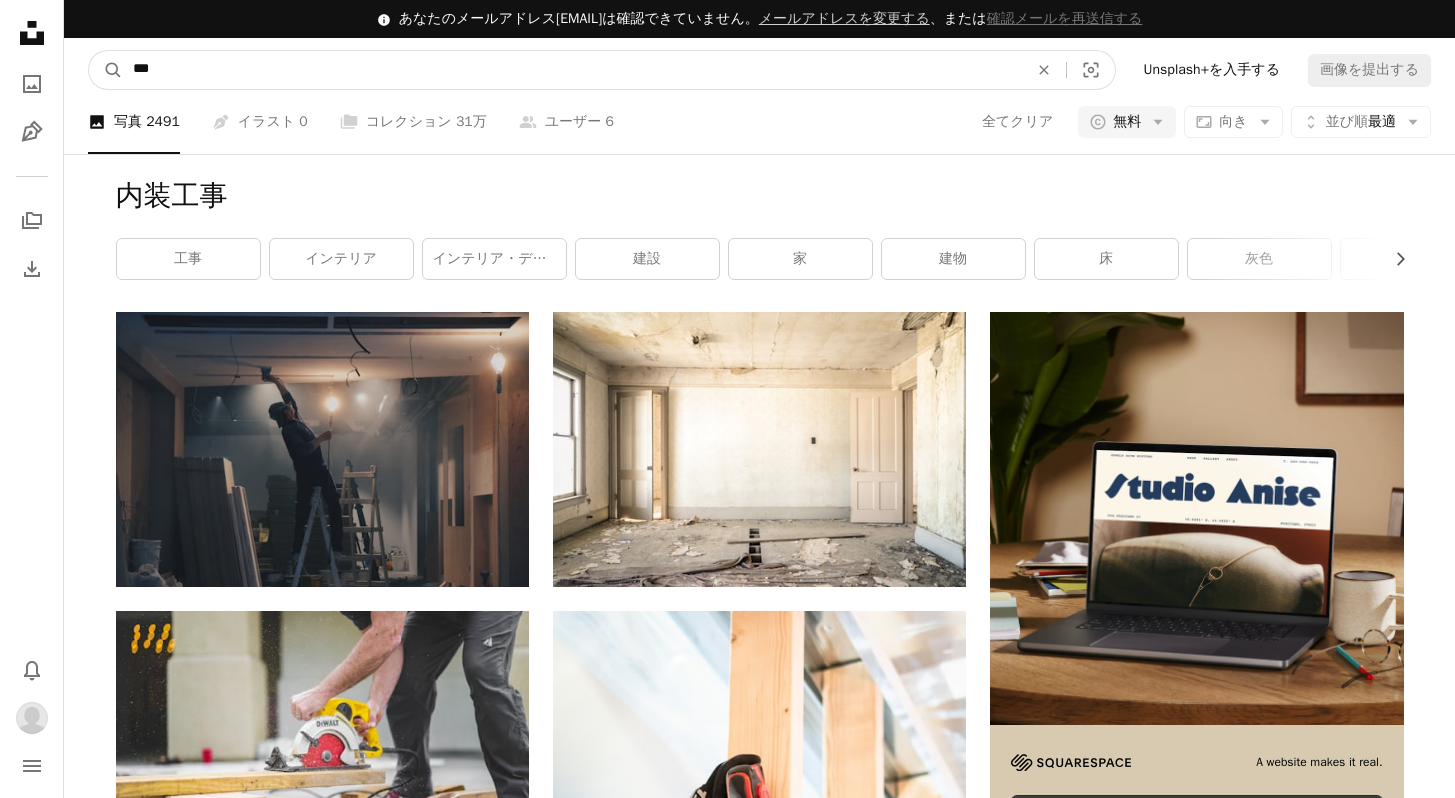 type on "**" 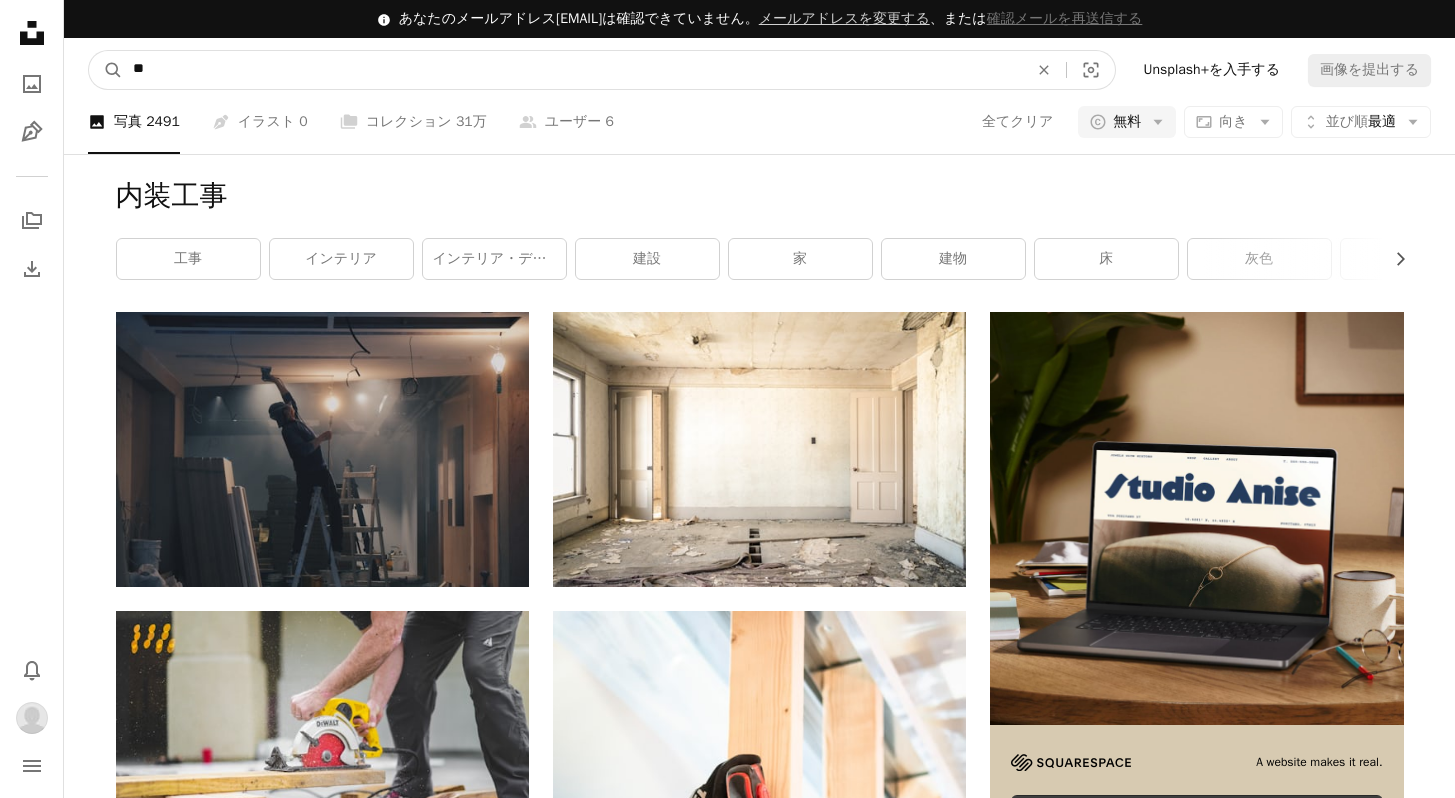 click on "A magnifying glass" at bounding box center [106, 70] 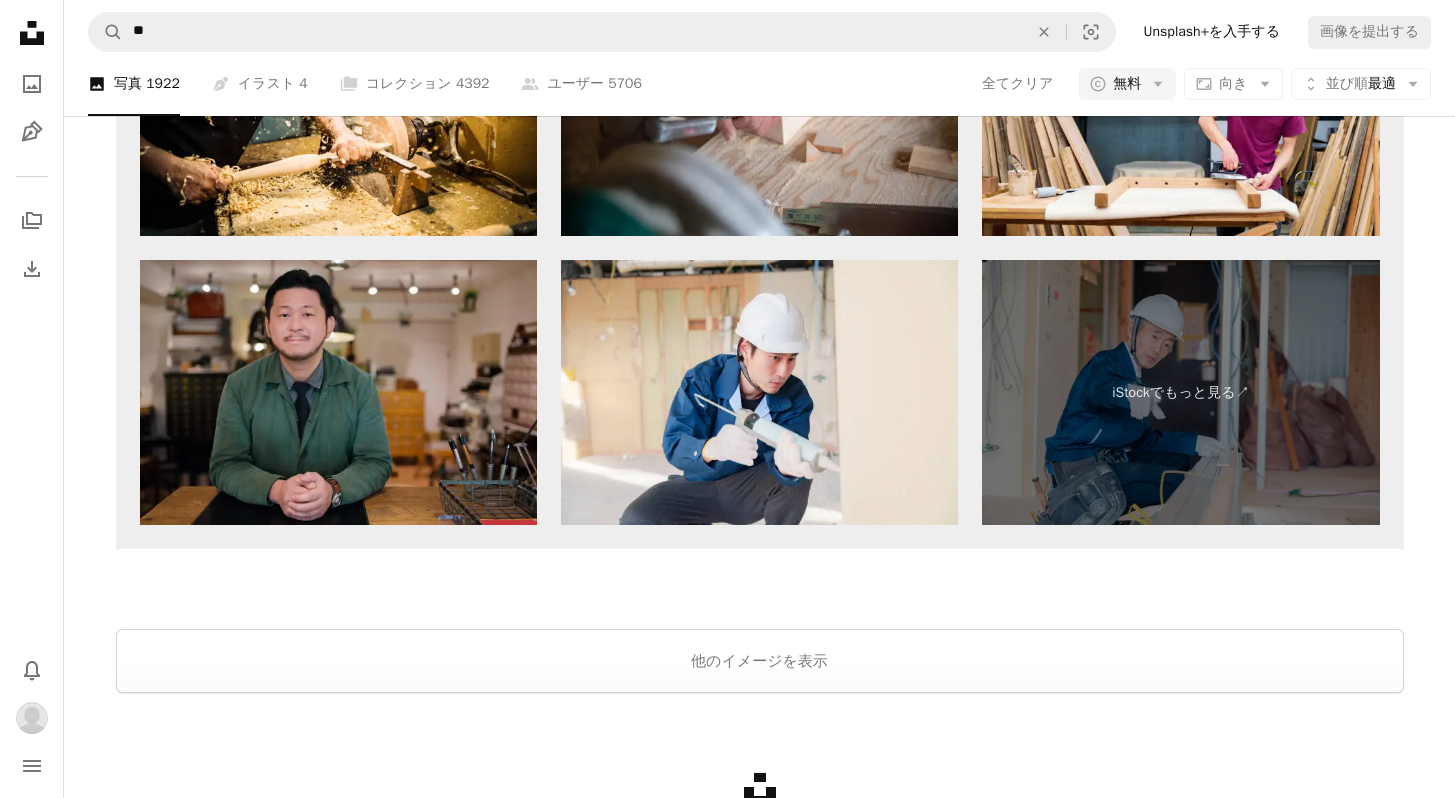 scroll, scrollTop: 3534, scrollLeft: 0, axis: vertical 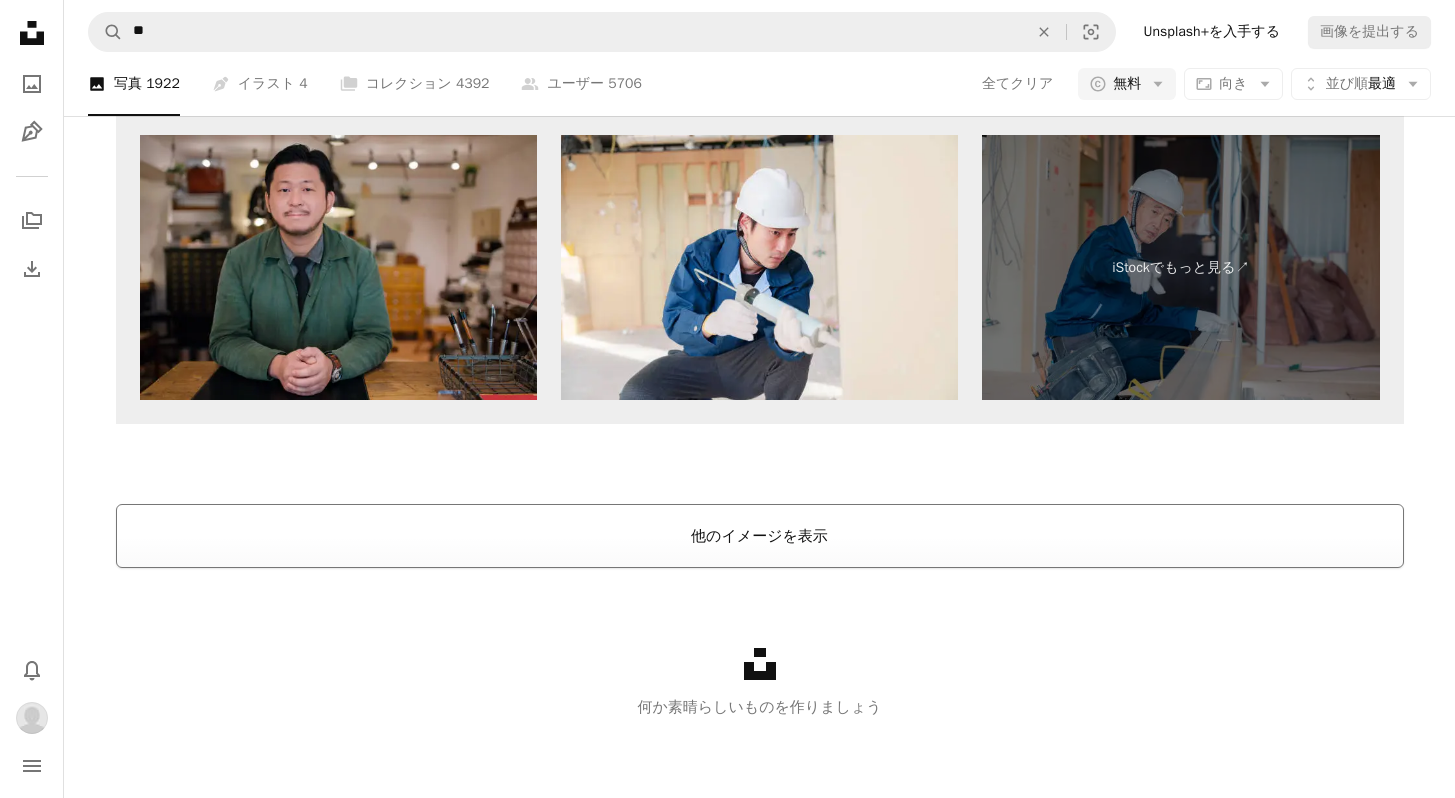 click on "他のイメージを表示" at bounding box center [760, 536] 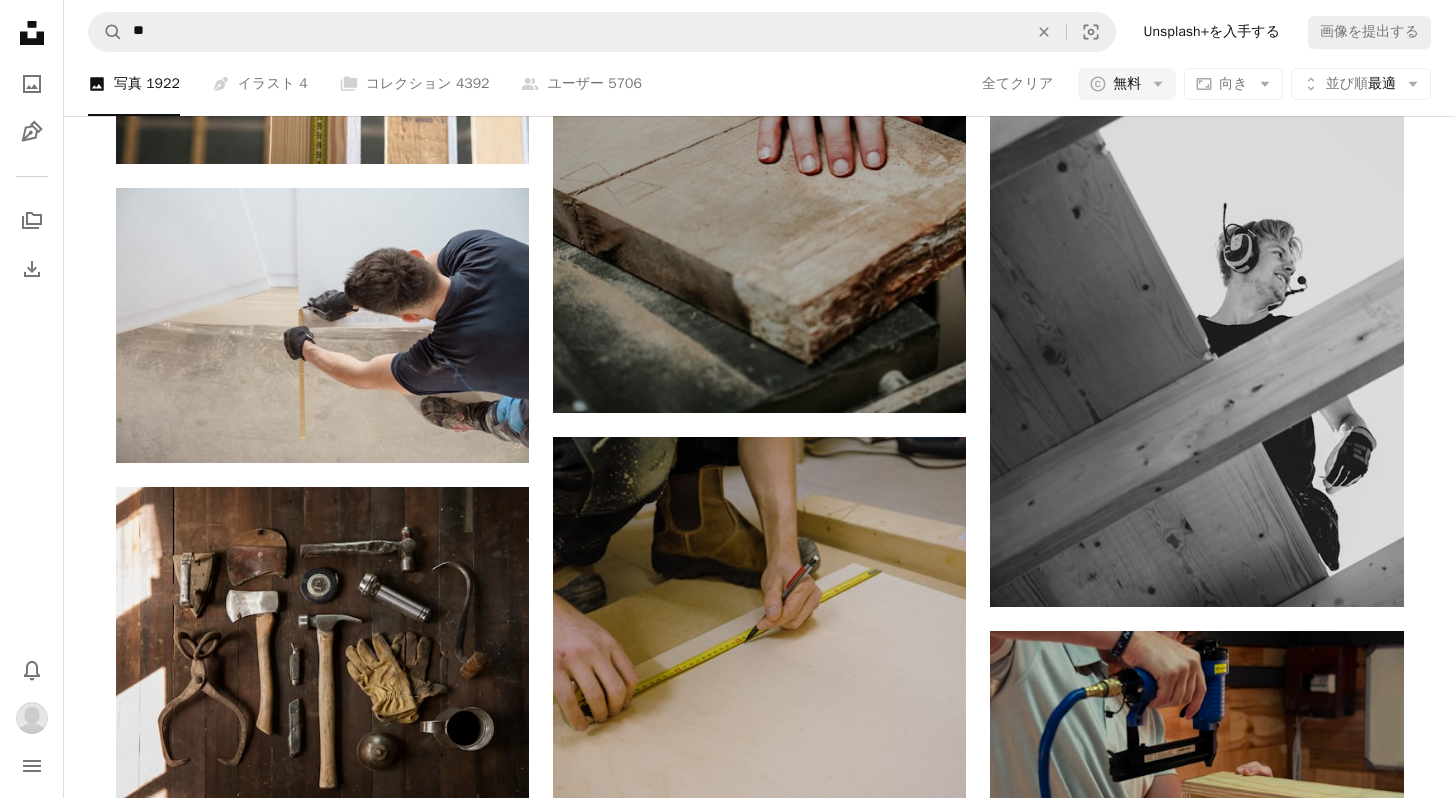 scroll, scrollTop: 6427, scrollLeft: 0, axis: vertical 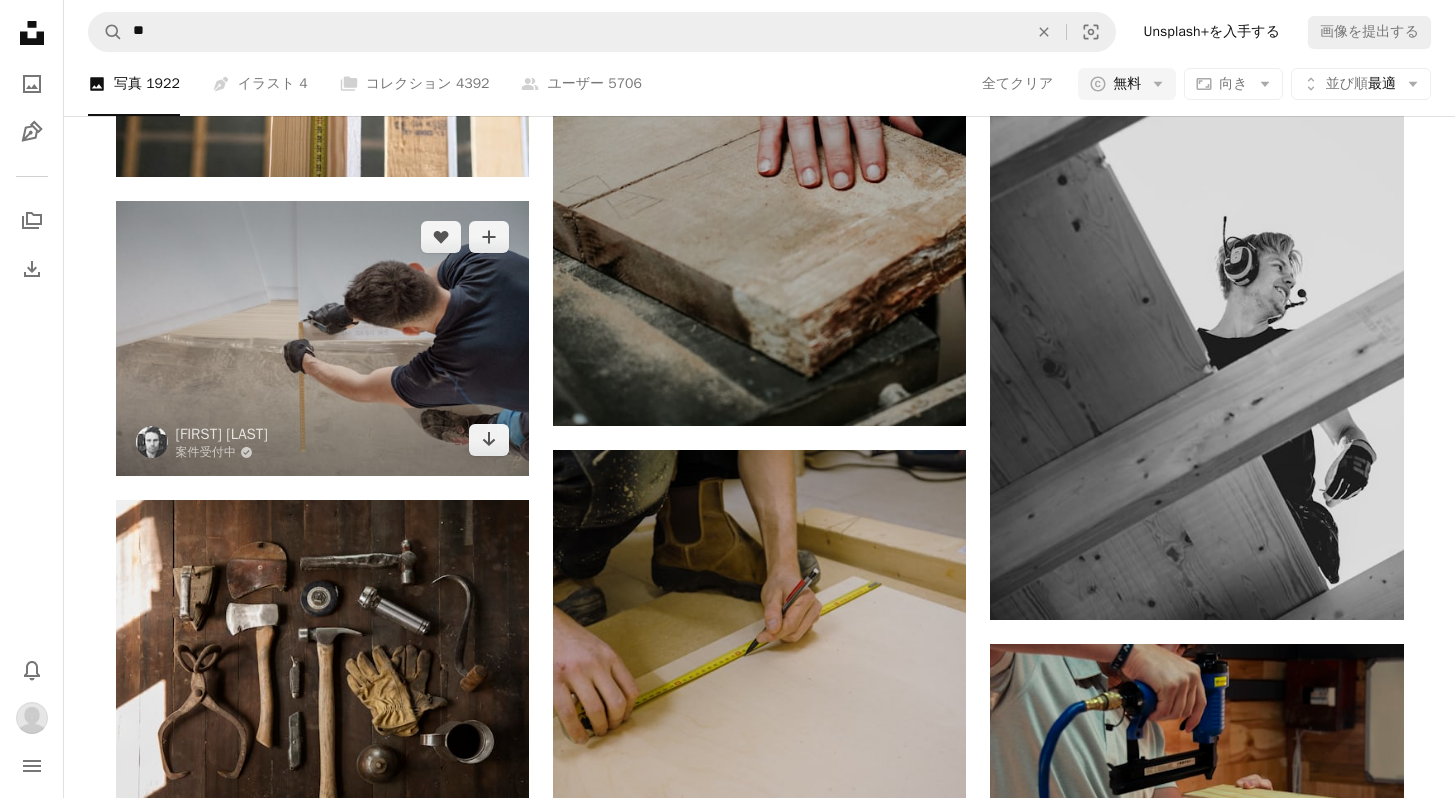 click at bounding box center (322, 338) 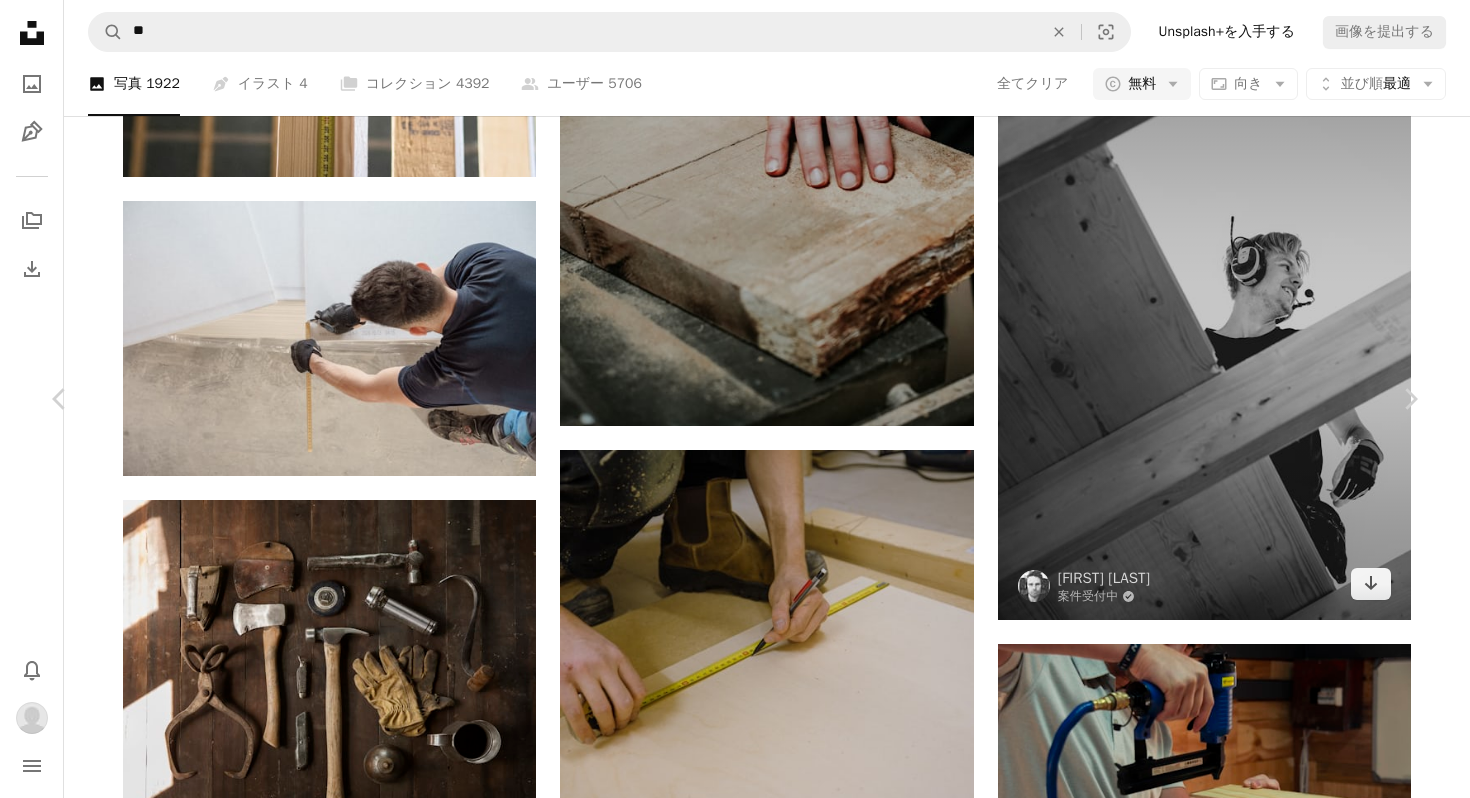 click on "An X shape Chevron left Chevron right [FIRST] [LAST] 案件受付中 A checkmark inside of a circle A heart A plus sign 画像を編集   Plus sign for Unsplash+ ダウンロード Chevron down Zoom in 閲覧数 129,680 ダウンロード数 1,305 A forward-right arrow 共有 Info icon 情報 More Actions A map marker [LOCATION], [COUNTRY] Calendar outlined [DATE] に公開 Safety Unsplashライセンス の下、無料で利用可能 仕事 スウェーデン ナイフ 大工 保護 測定 手袋 まな板 PPEの 兵器 空白 十 軍手 保護 人間 人 灰色 スポーツ スポーツ 床 iStockでプレミアム関連写真を閲覧する  |  コード：UNSPLASH20で20%オフ iStockでもっと見る  ↗ 関連イメージ A heart A plus sign [FIRST] [LAST] 案件受付中 A checkmark inside of a circle Arrow pointing down A heart A plus sign Renovations Certified Arrow pointing down Plus sign for Unsplash+ A heart A plus sign Andrej Lišakov Unsplash+ 向け A lock   ダウンロード Vi Si" at bounding box center [735, 17935] 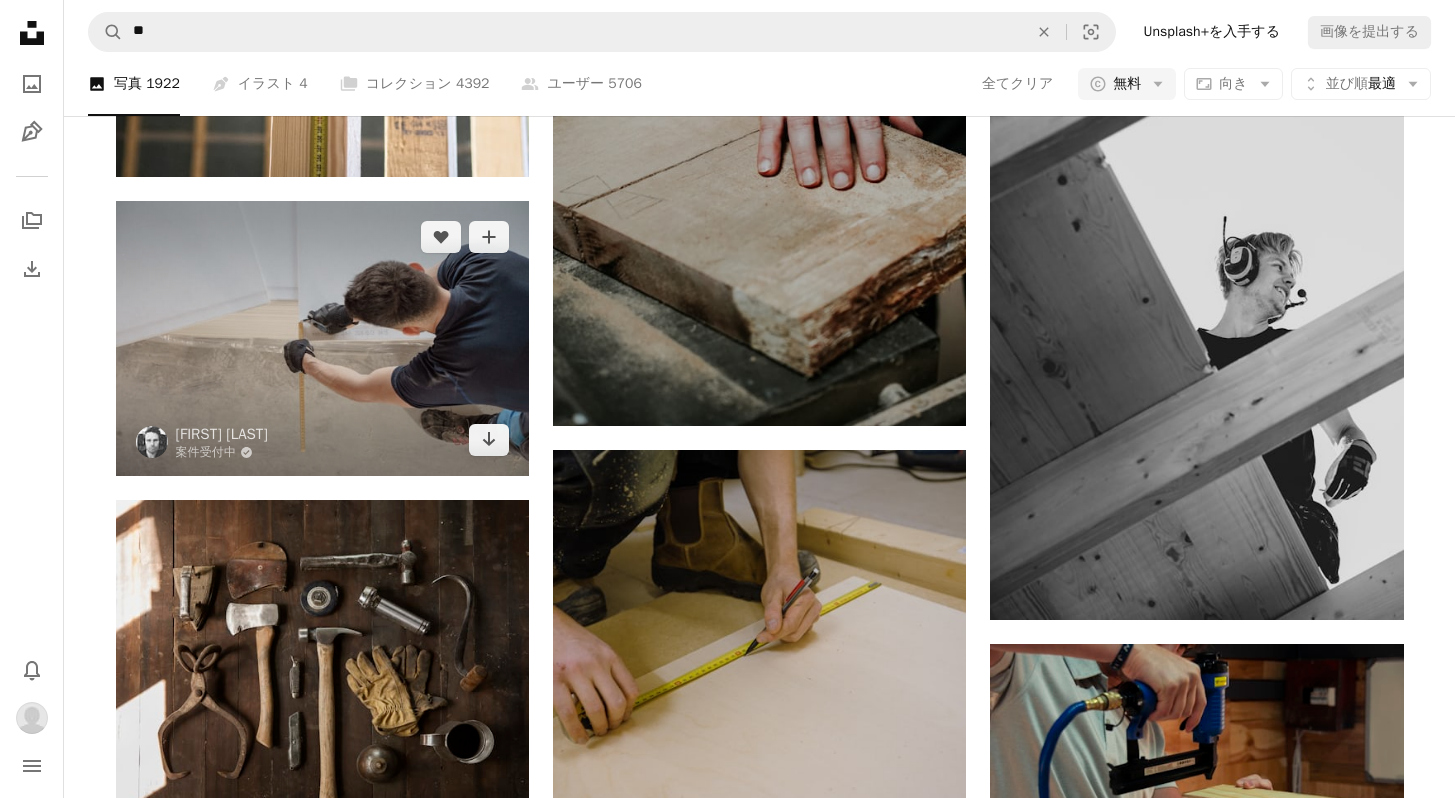 click at bounding box center (322, 338) 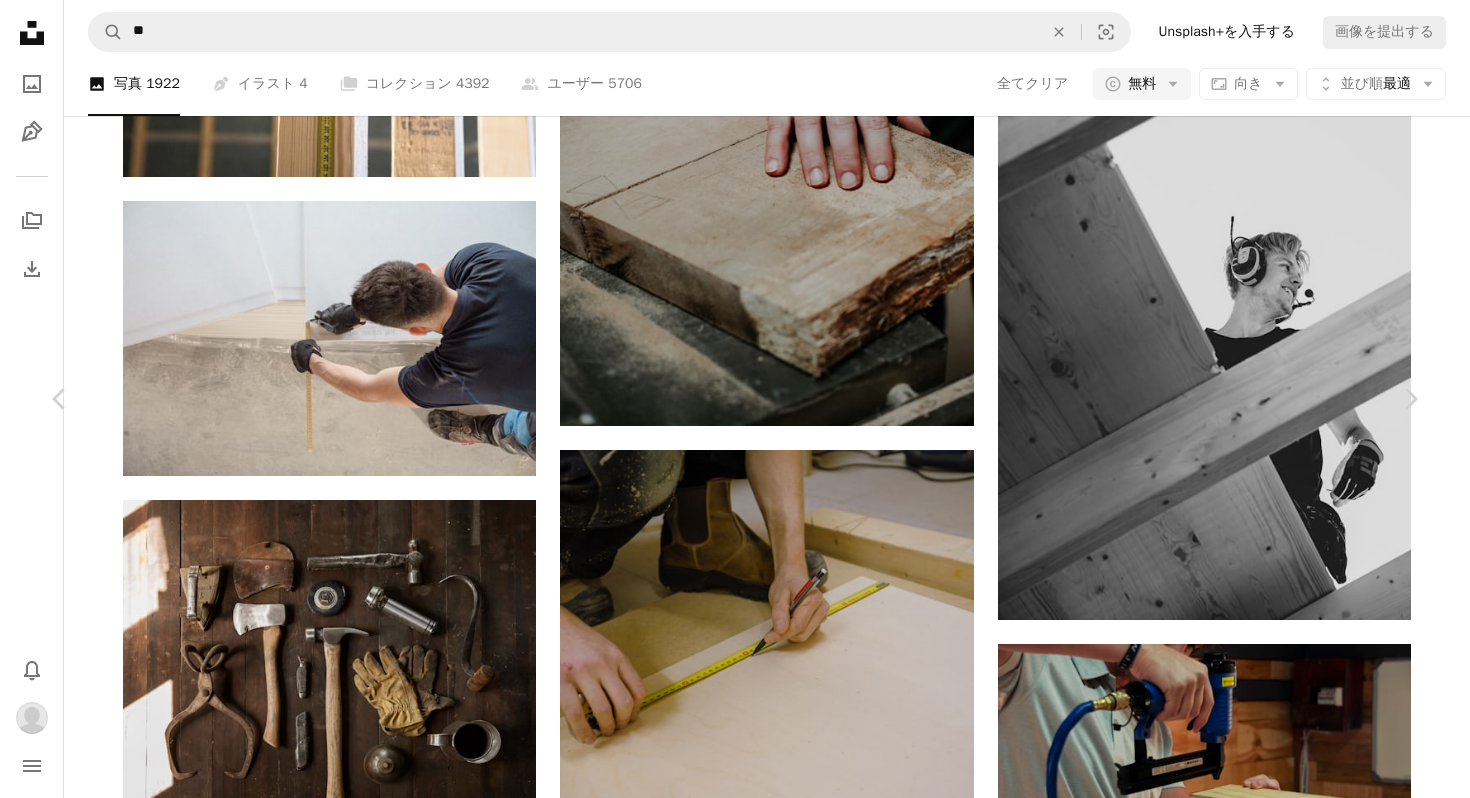 click on "ダウンロード" at bounding box center (1222, 17583) 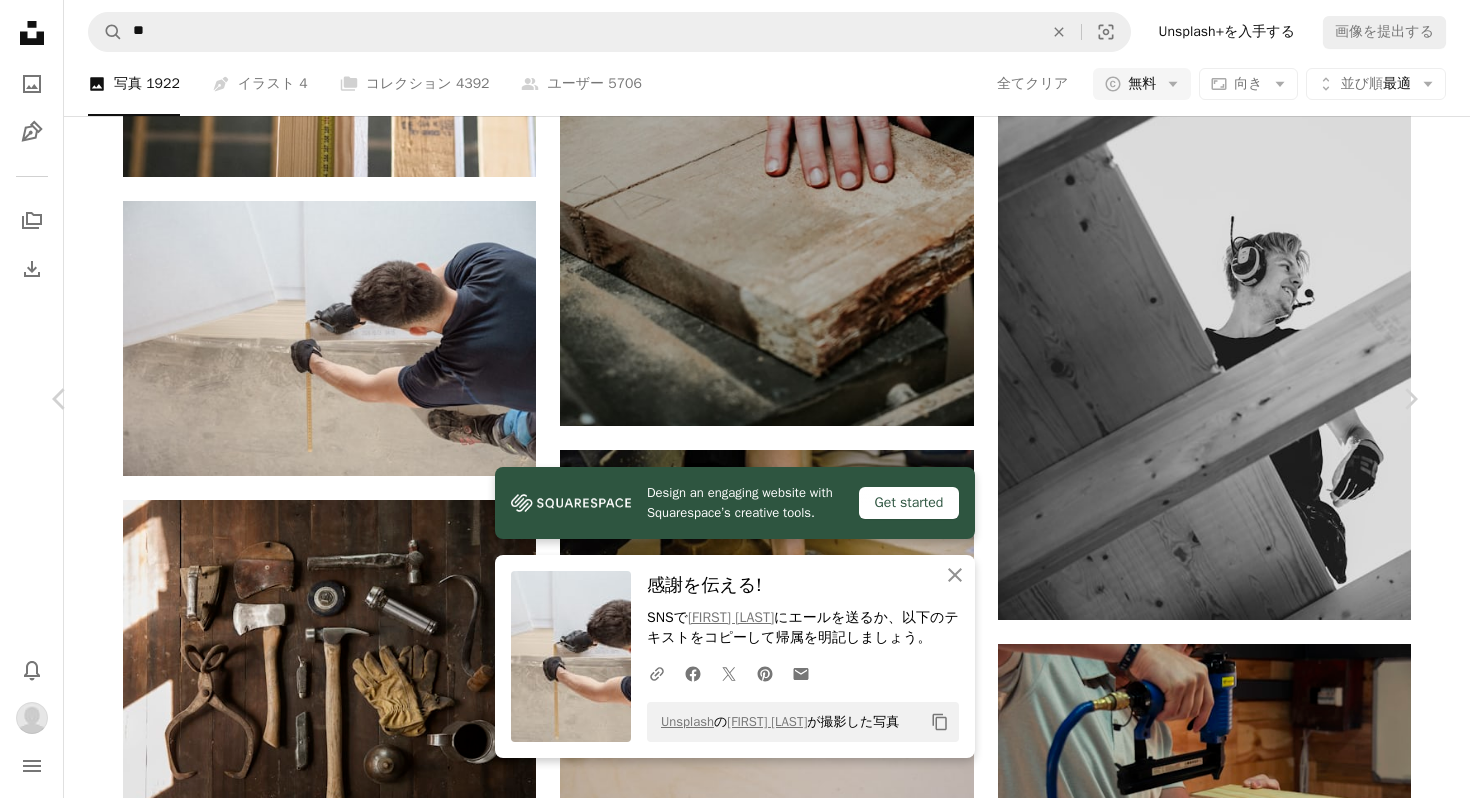 click on "Zoom in" at bounding box center [727, 17935] 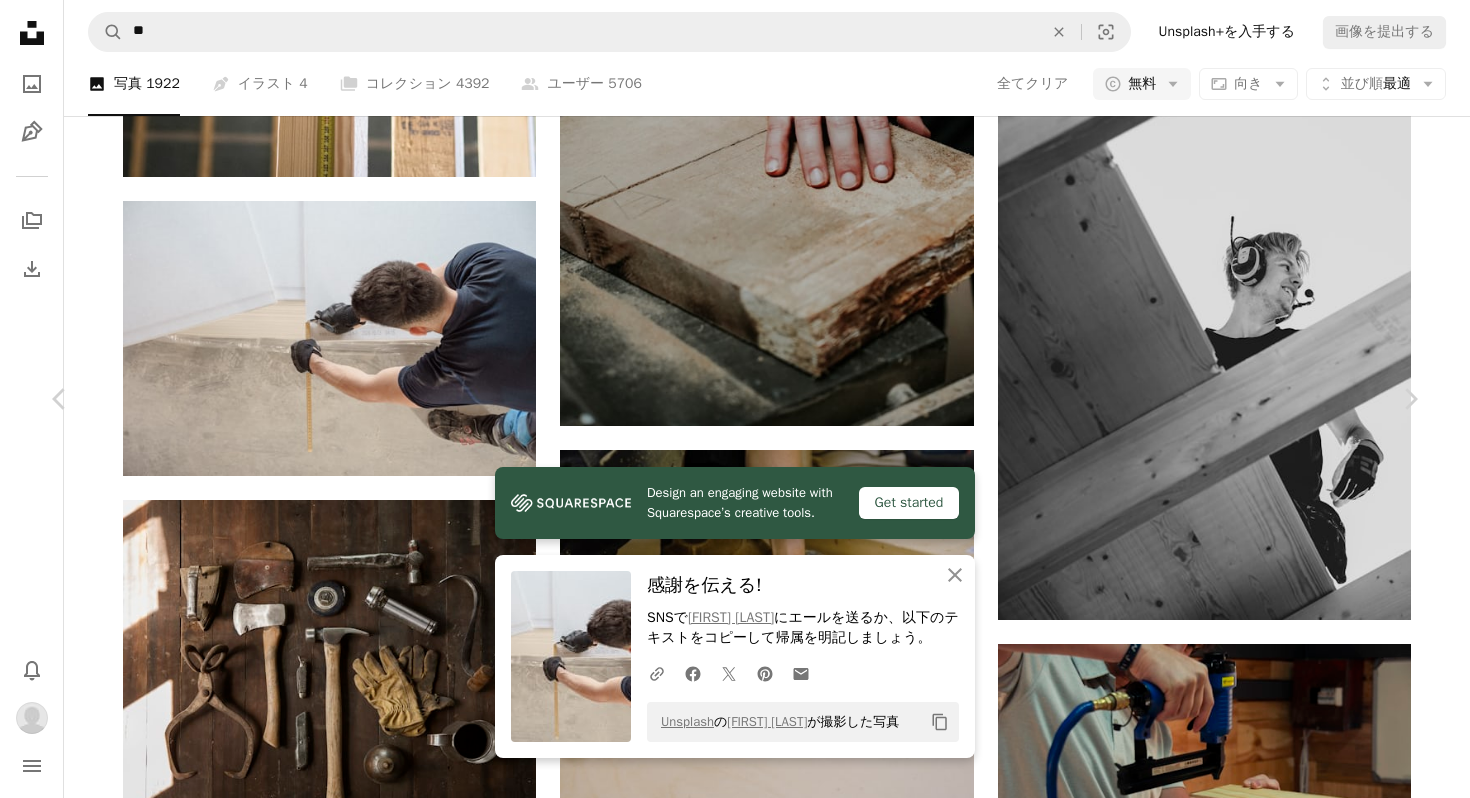 click on "Design an engaging website with Squarespace’s creative tools. Get started" at bounding box center (735, 503) 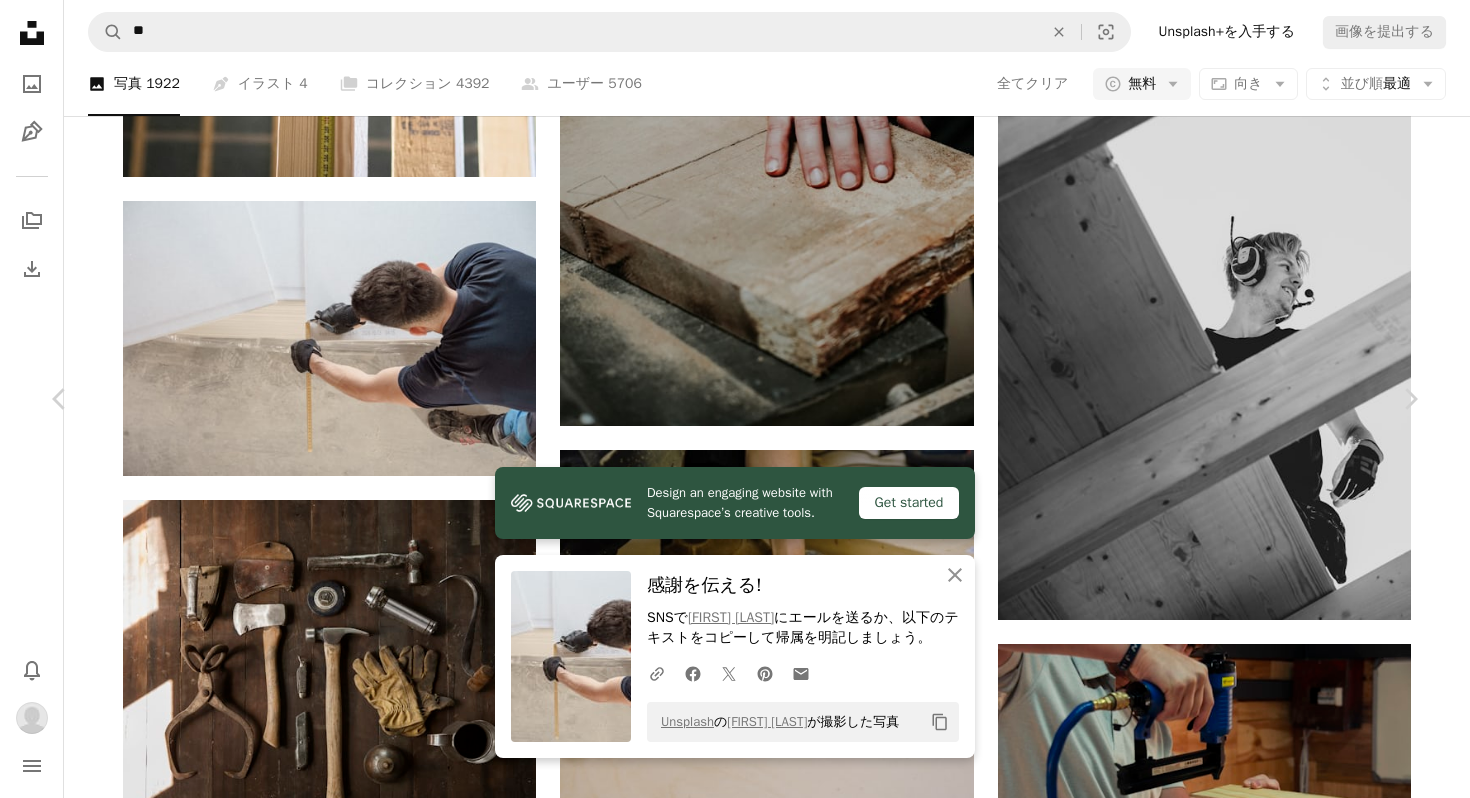 click on "An X shape Chevron left Chevron right [FIRST] [LAST] 案件受付中 A checkmark inside of a circle A heart A plus sign 画像を編集   Plus sign for Unsplash+ ダウンロード Chevron down Zoom in 閲覧数 129,680 ダウンロード数 1,305 A forward-right arrow 共有 Info icon 情報 More Actions A map marker [LOCATION], [COUNTRY] Calendar outlined [DATE] に公開 Safety Unsplashライセンス の下、無料で利用可能 仕事 スウェーデン ナイフ 大工 保護 測定 手袋 まな板 PPEの 兵器 空白 十 軍手 保護 人間 人 灰色 スポーツ スポーツ 床  |" at bounding box center (735, 17935) 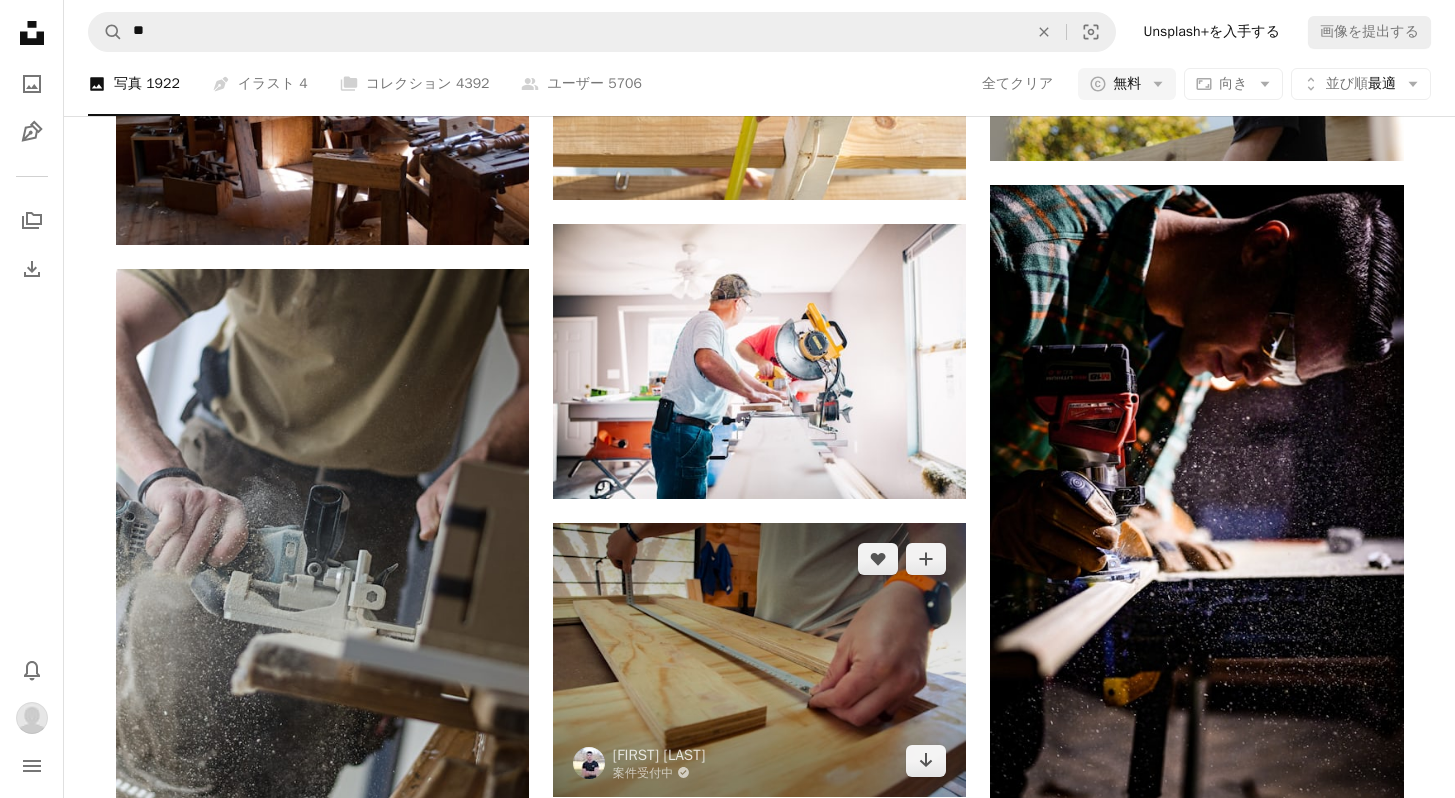 scroll, scrollTop: 1046, scrollLeft: 0, axis: vertical 